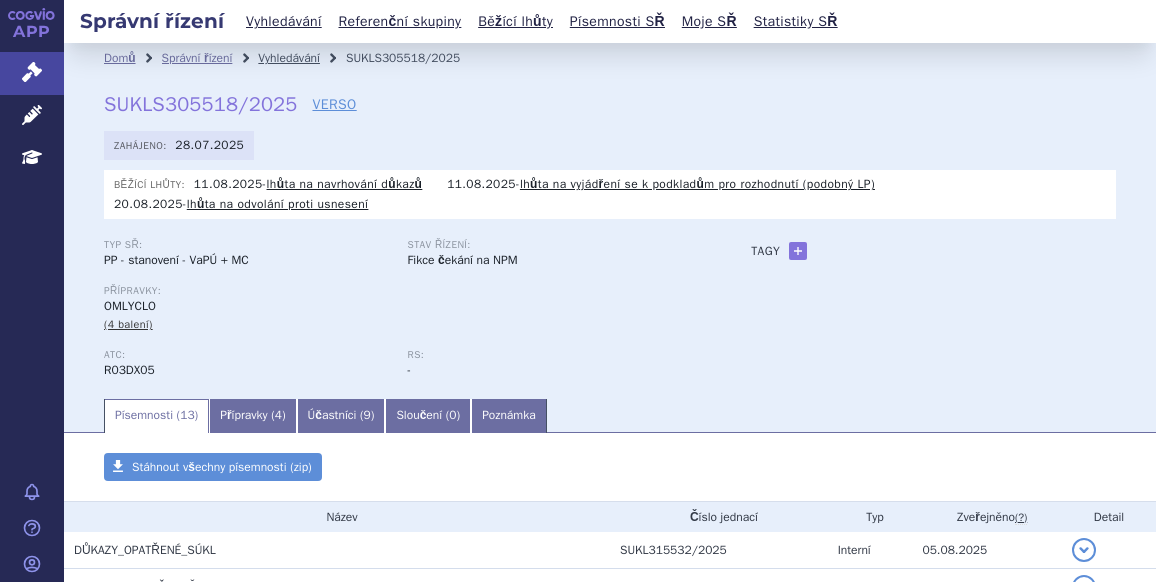 scroll, scrollTop: 0, scrollLeft: 0, axis: both 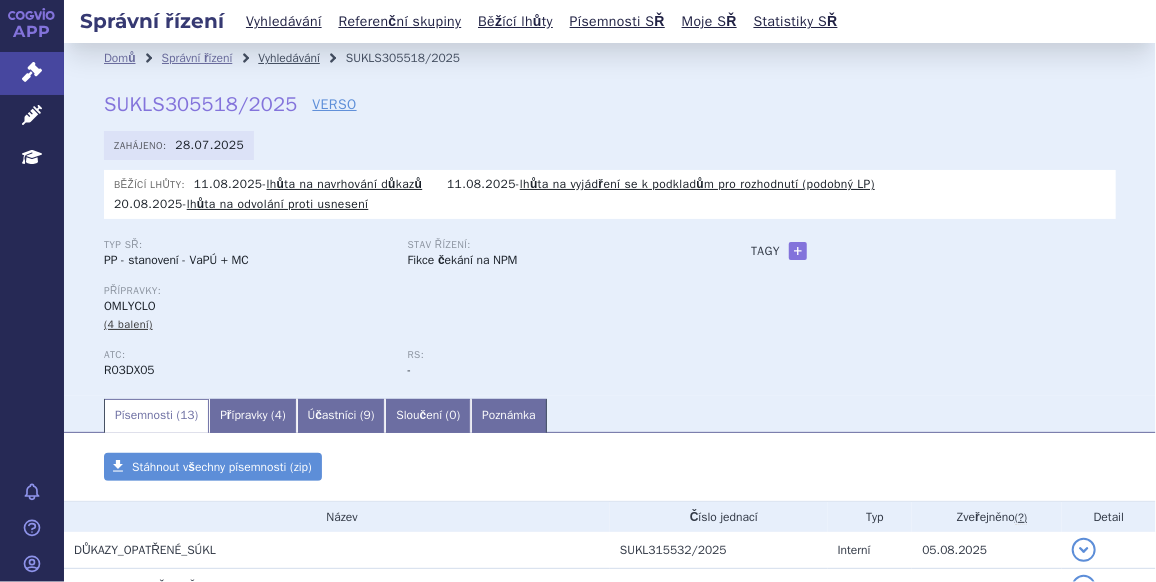 click on "Vyhledávání" at bounding box center [289, 58] 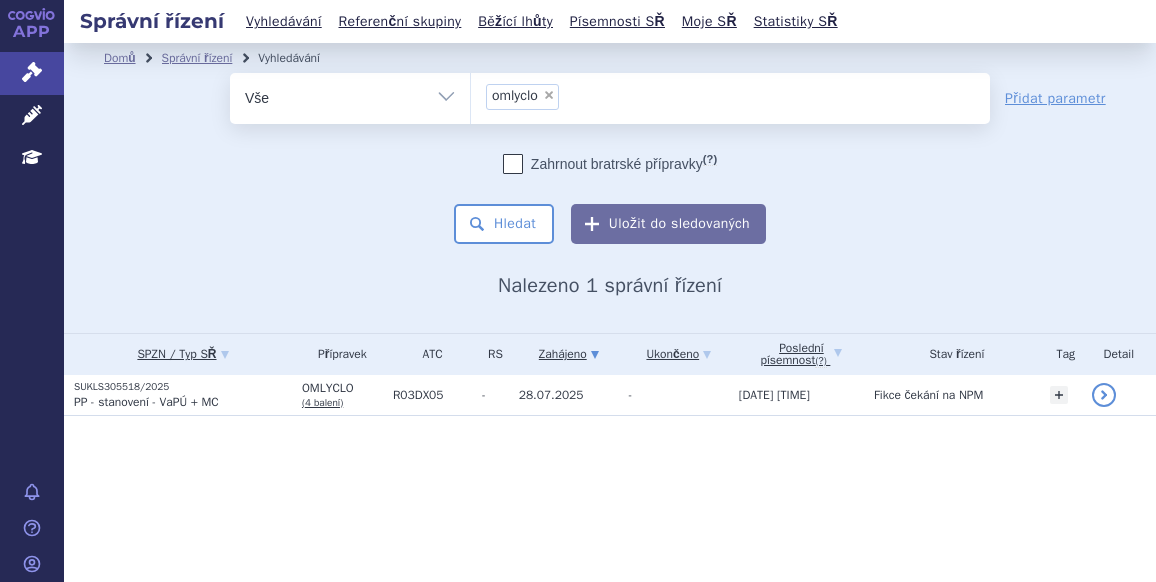 scroll, scrollTop: 0, scrollLeft: 0, axis: both 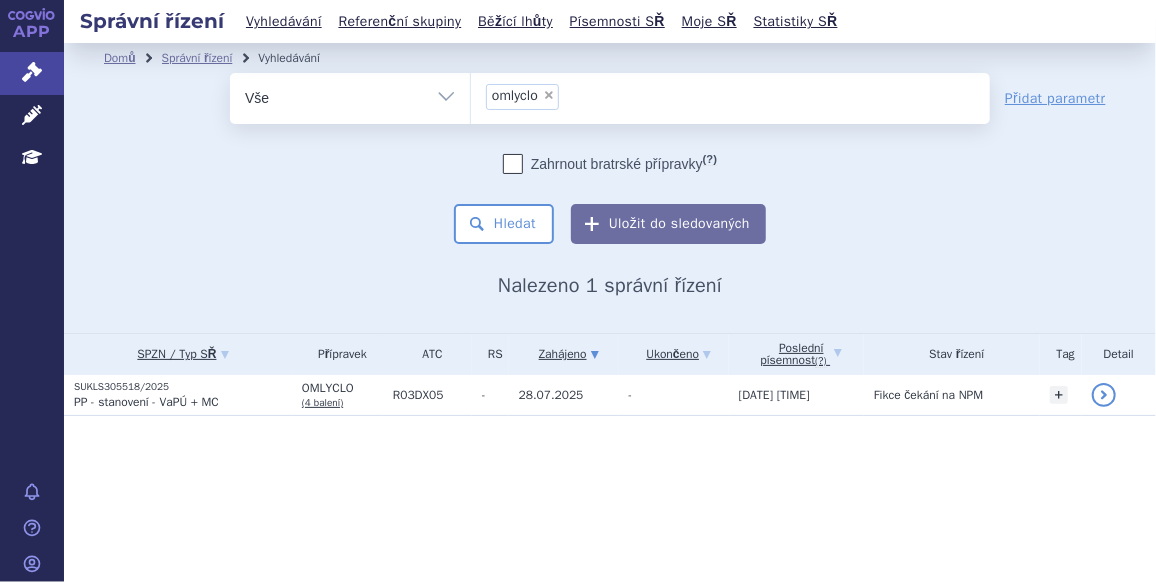 click on "×" at bounding box center (549, 95) 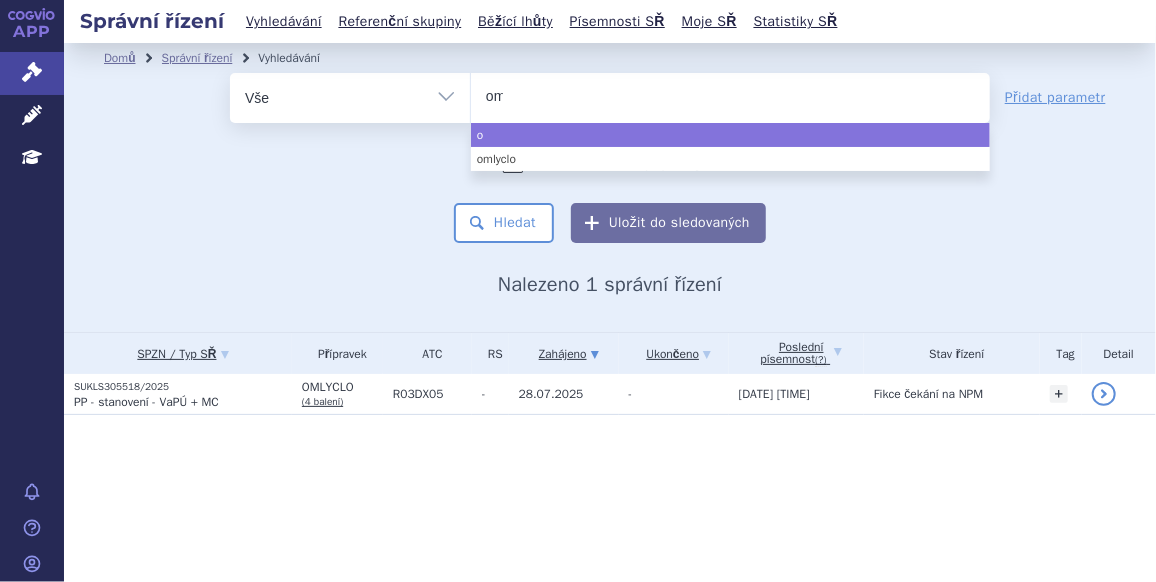 type on "omj" 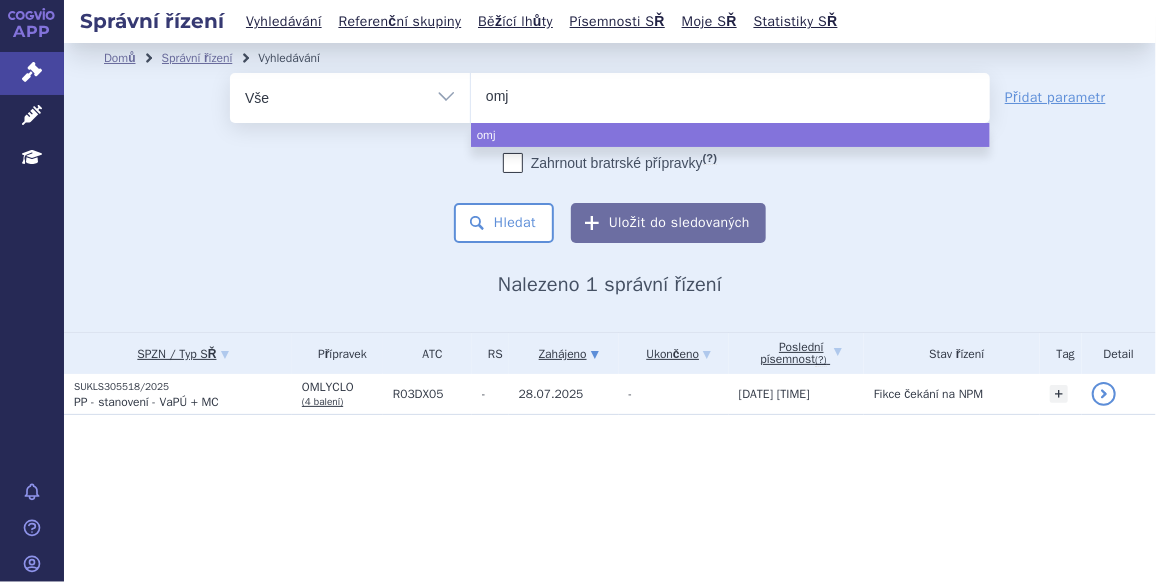 type on "omjj" 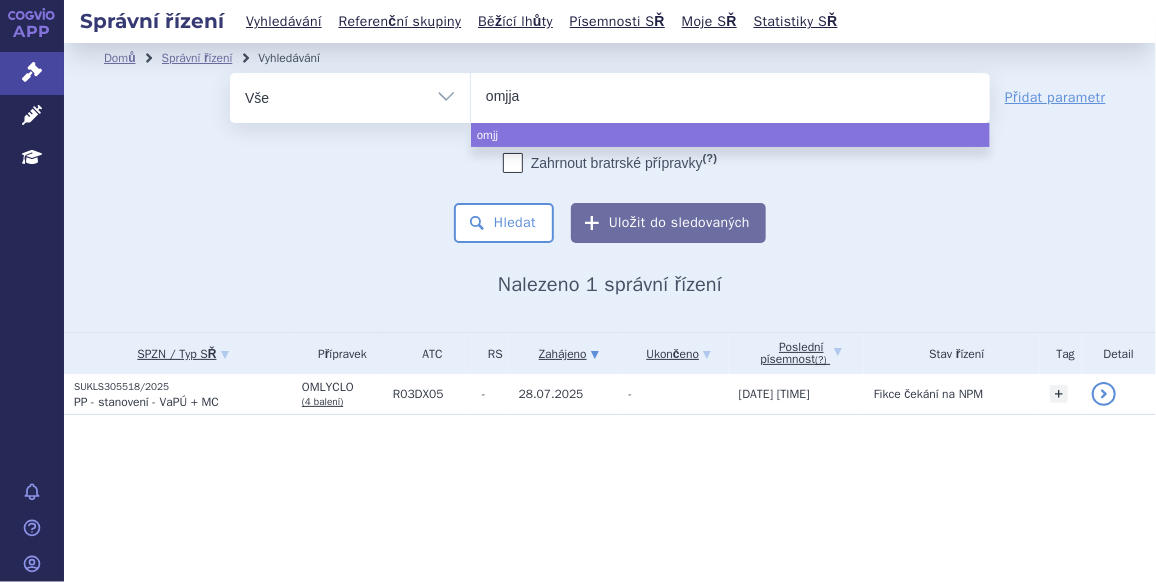 type on "omjjar" 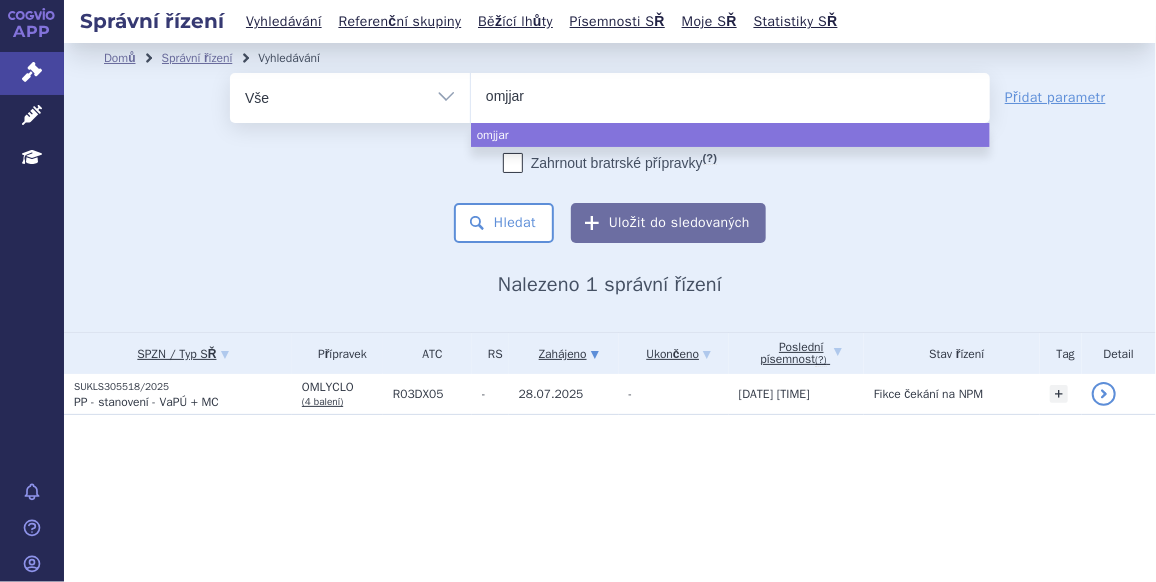 type on "omjjara" 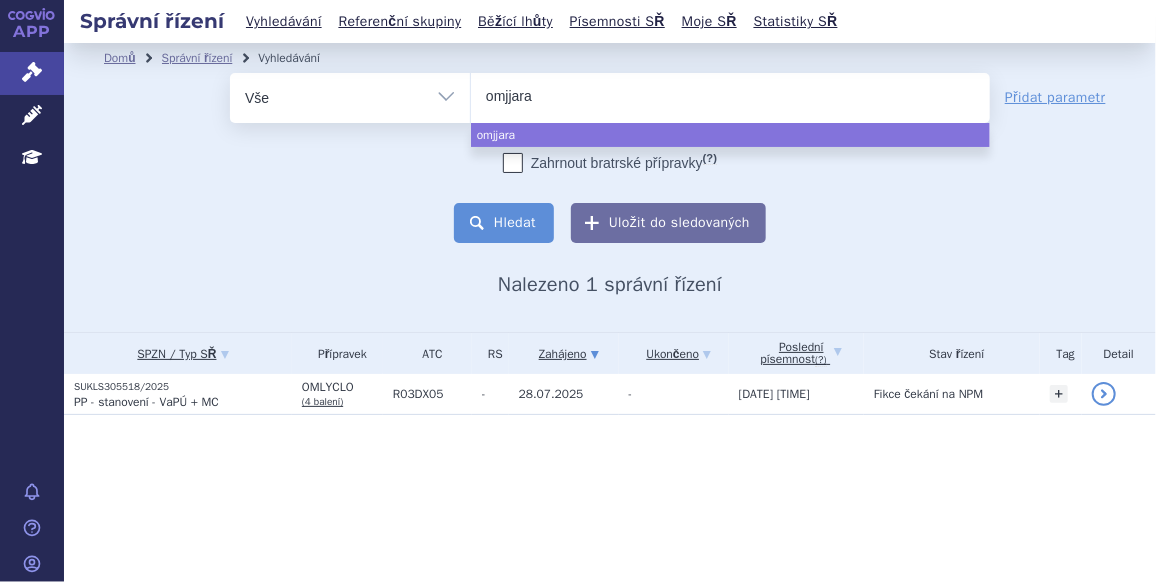 select on "omjjara" 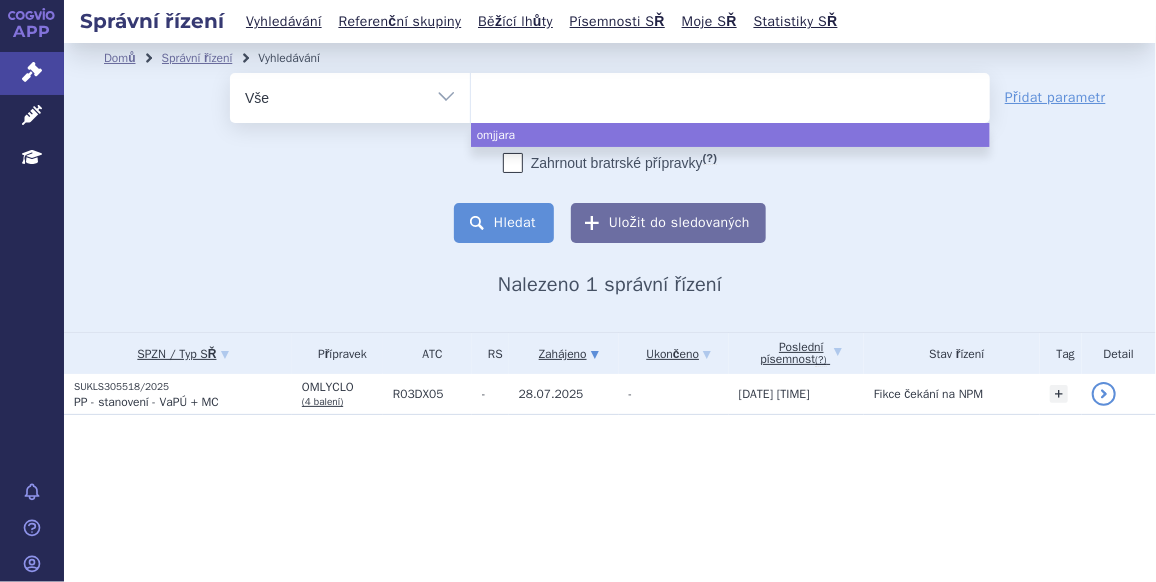 click on "Hledat" at bounding box center [504, 223] 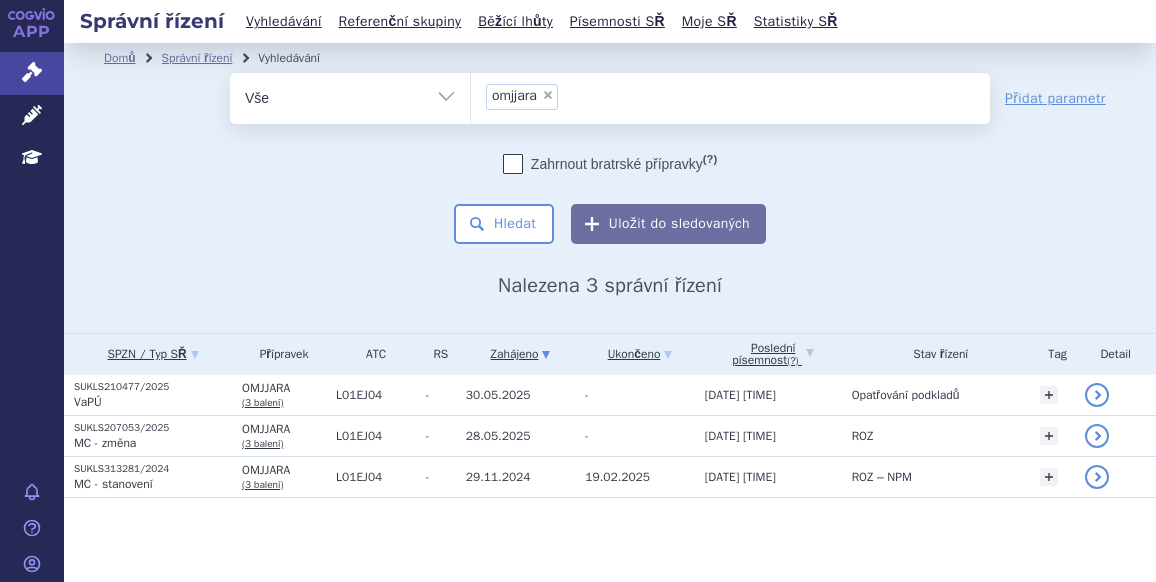 scroll, scrollTop: 0, scrollLeft: 0, axis: both 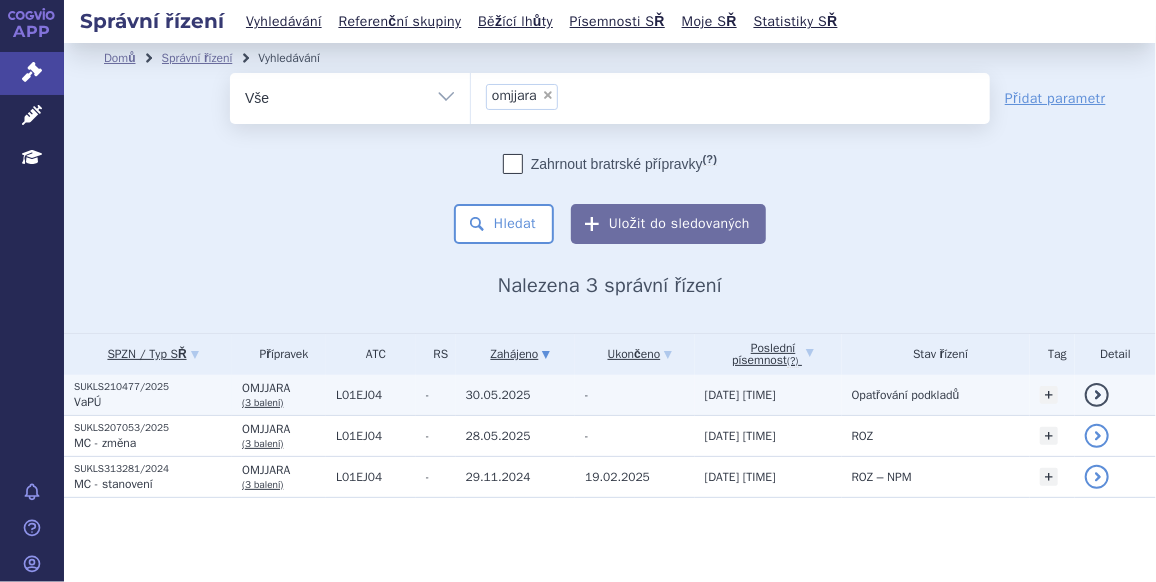 click on "SUKLS210477/2025" at bounding box center [153, 387] 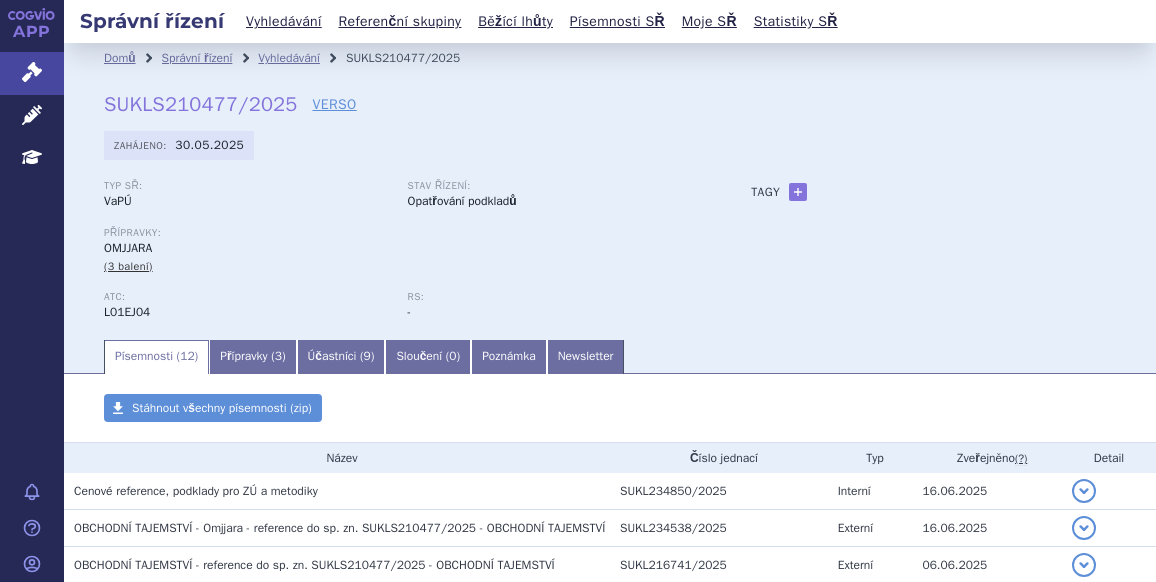 scroll, scrollTop: 0, scrollLeft: 0, axis: both 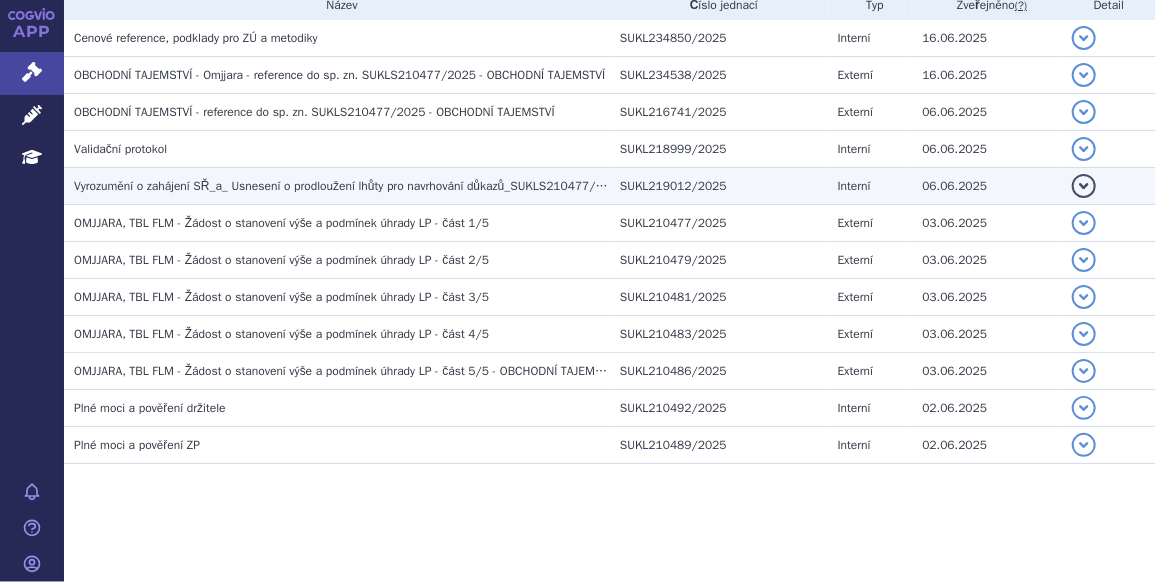 click on "Vyrozumění o zahájení SŘ_a_ Usnesení o prodloužení lhůty pro navrhování důkazů_SUKLS210477/2025" at bounding box center [349, 186] 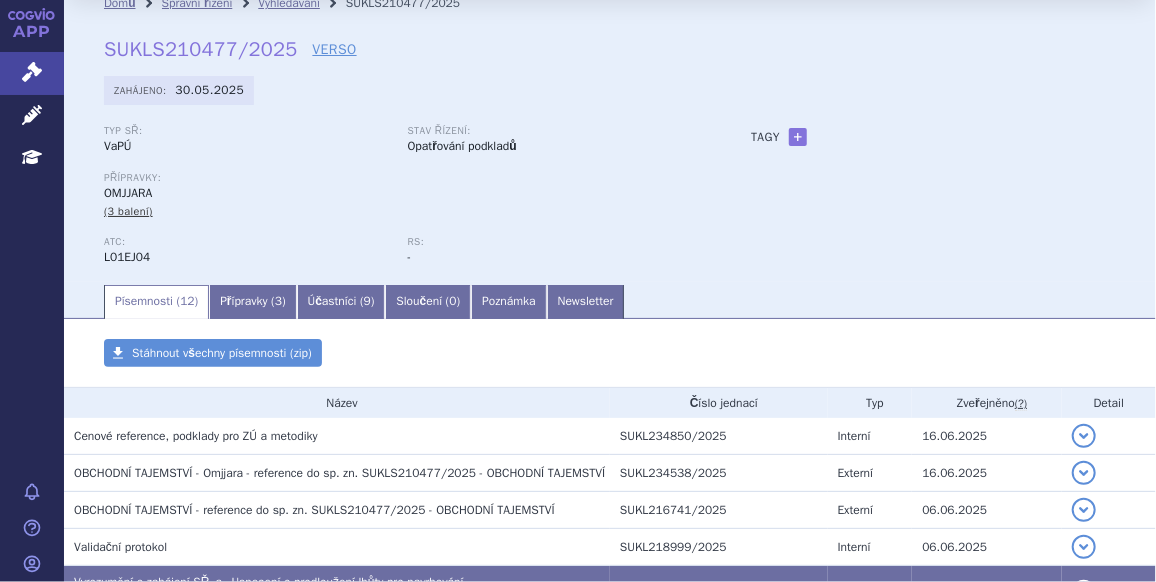 scroll, scrollTop: 0, scrollLeft: 0, axis: both 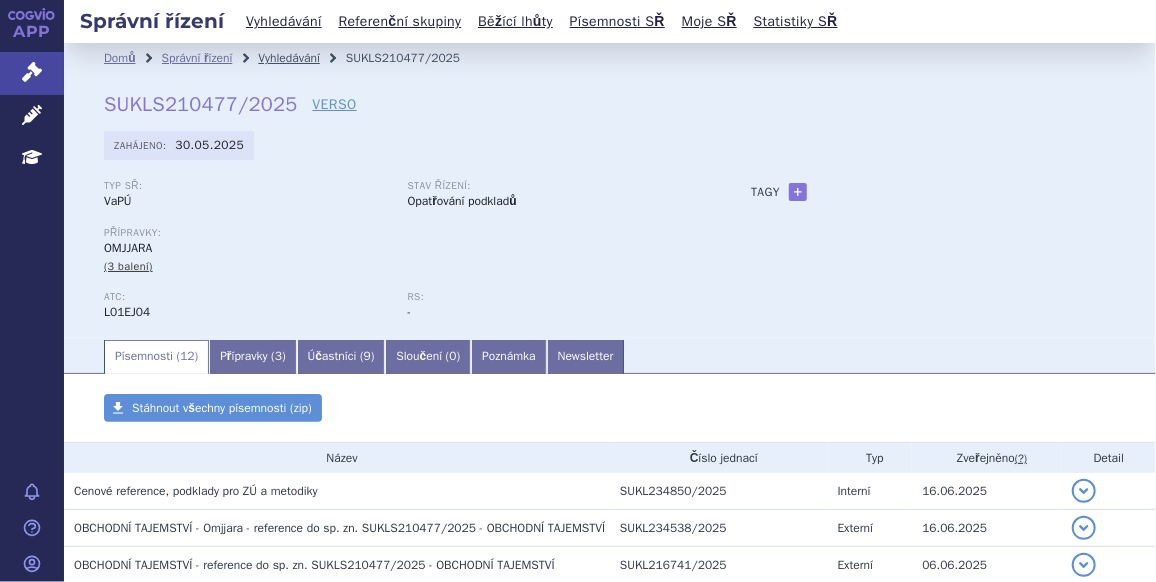 click on "Vyhledávání" at bounding box center [289, 58] 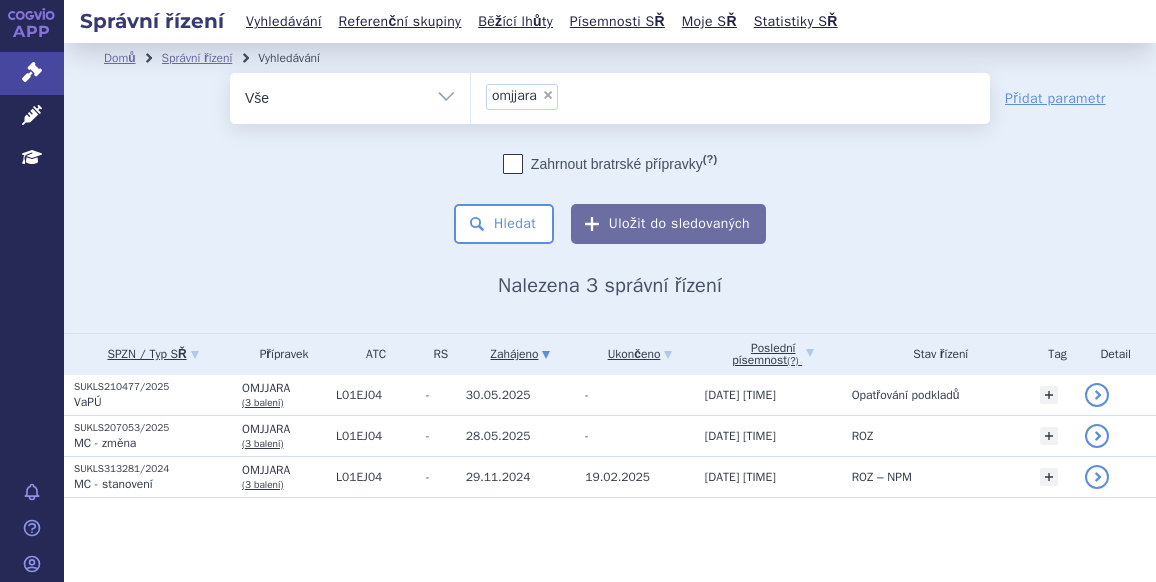 scroll, scrollTop: 0, scrollLeft: 0, axis: both 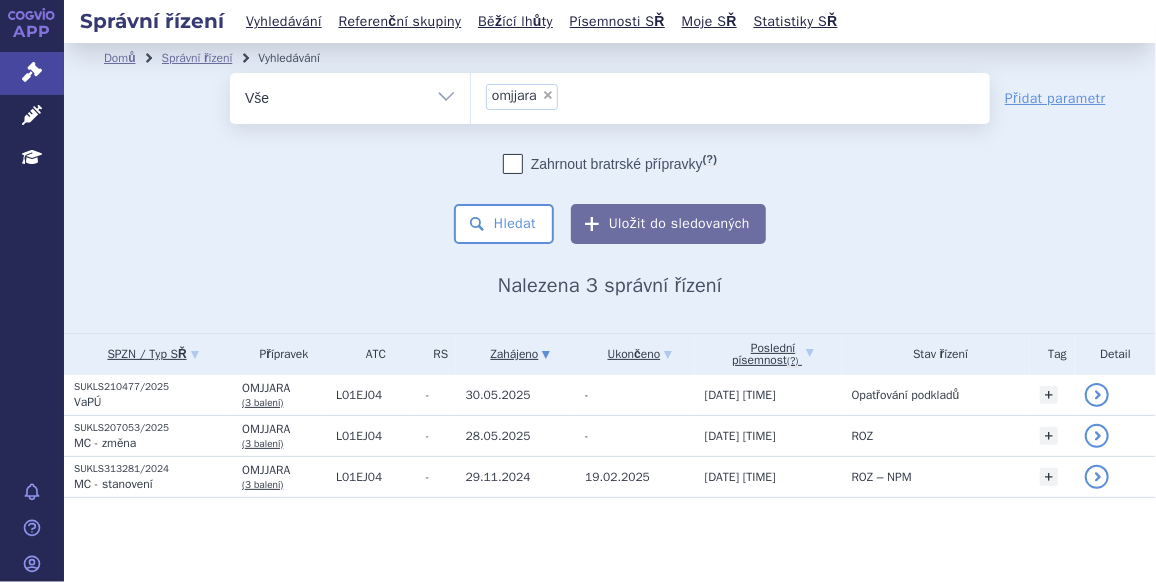 click on "×" at bounding box center (548, 95) 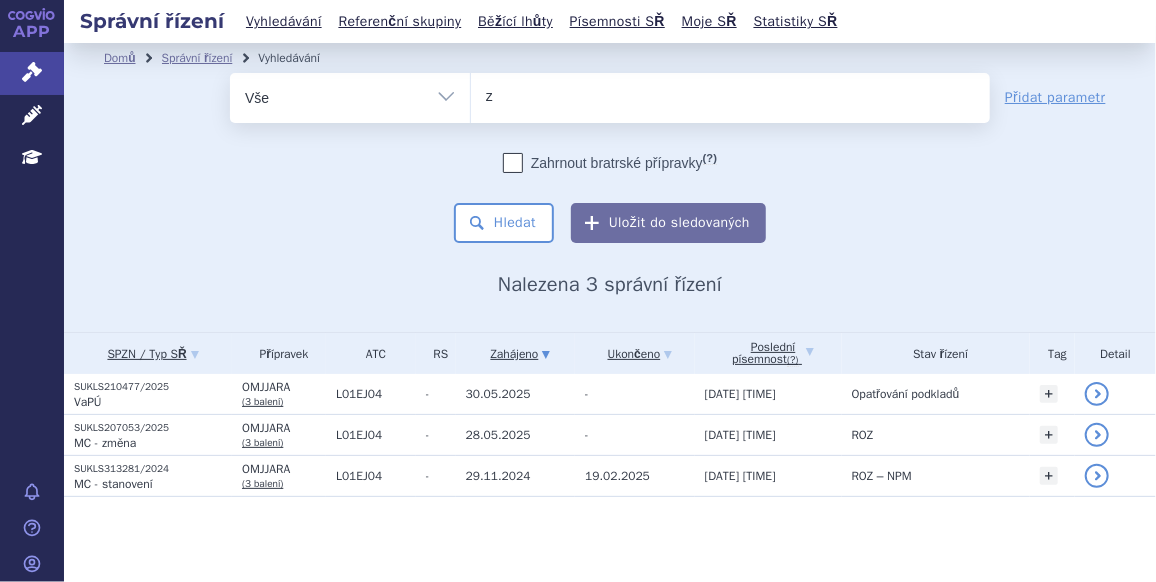 type on "ze" 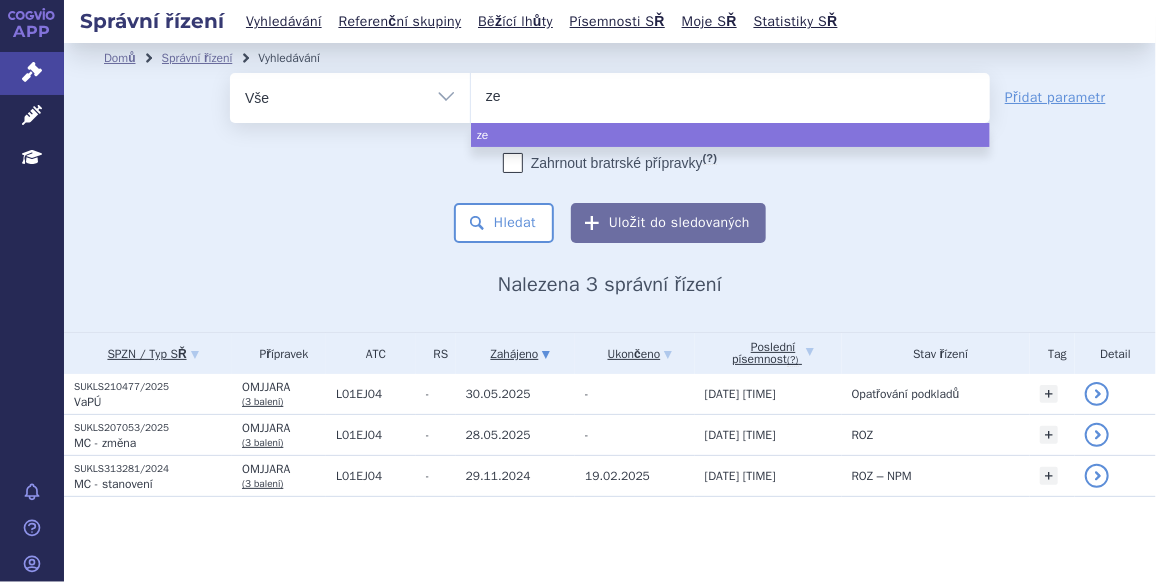 type on "zej" 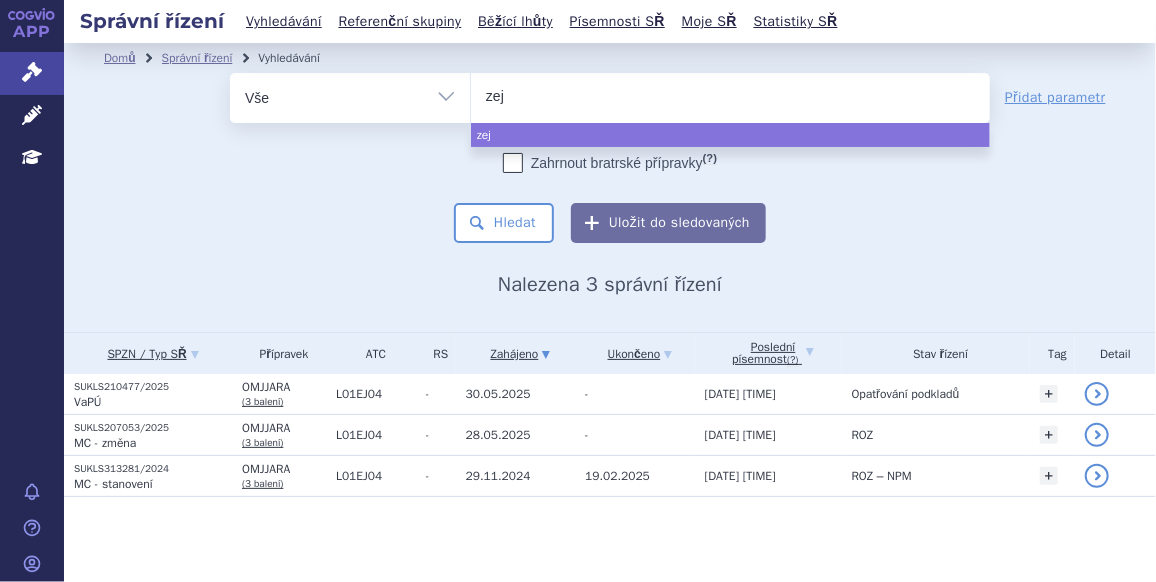 type on "zeju" 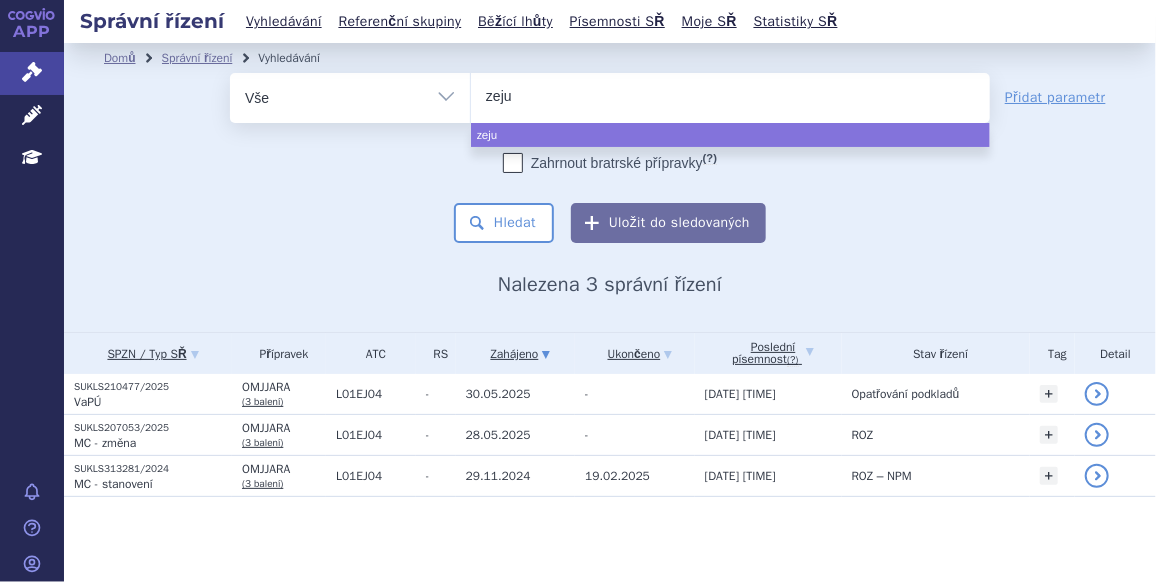 type on "zejul" 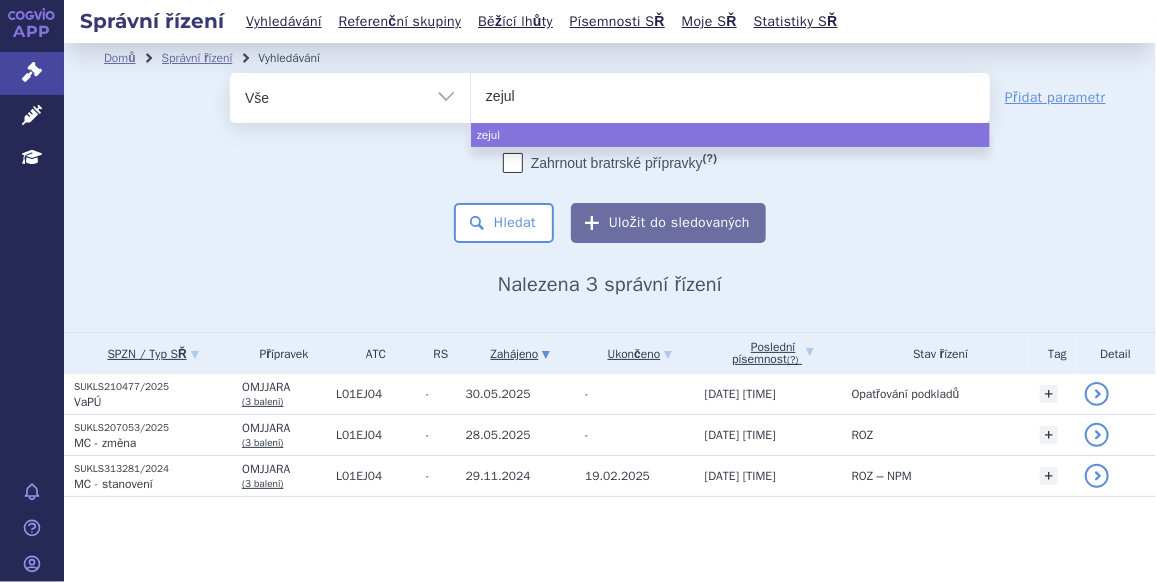 type on "zejula" 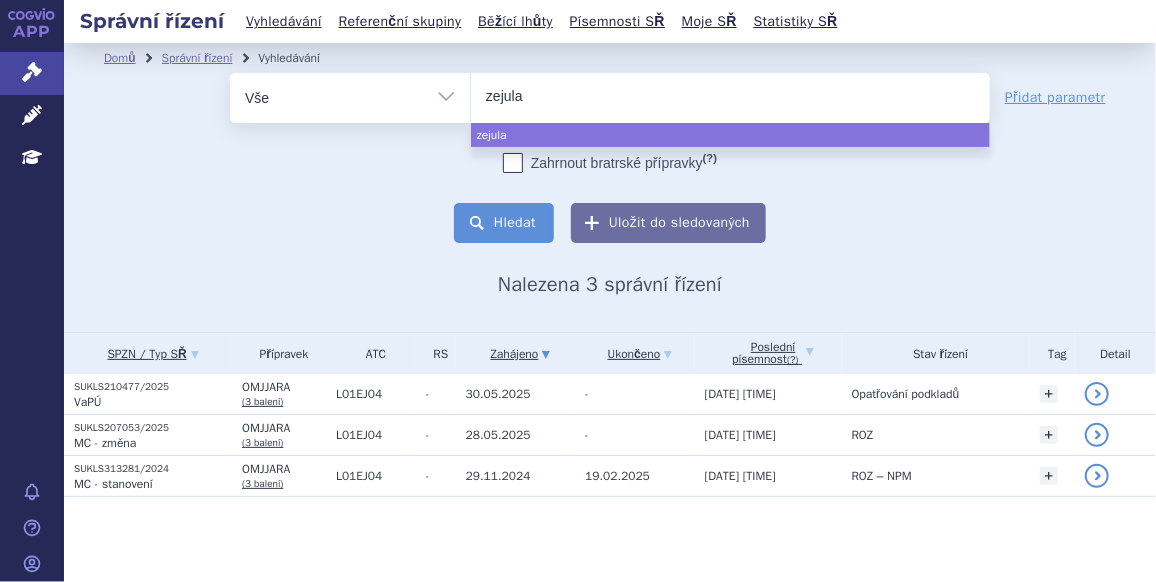 select on "zejula" 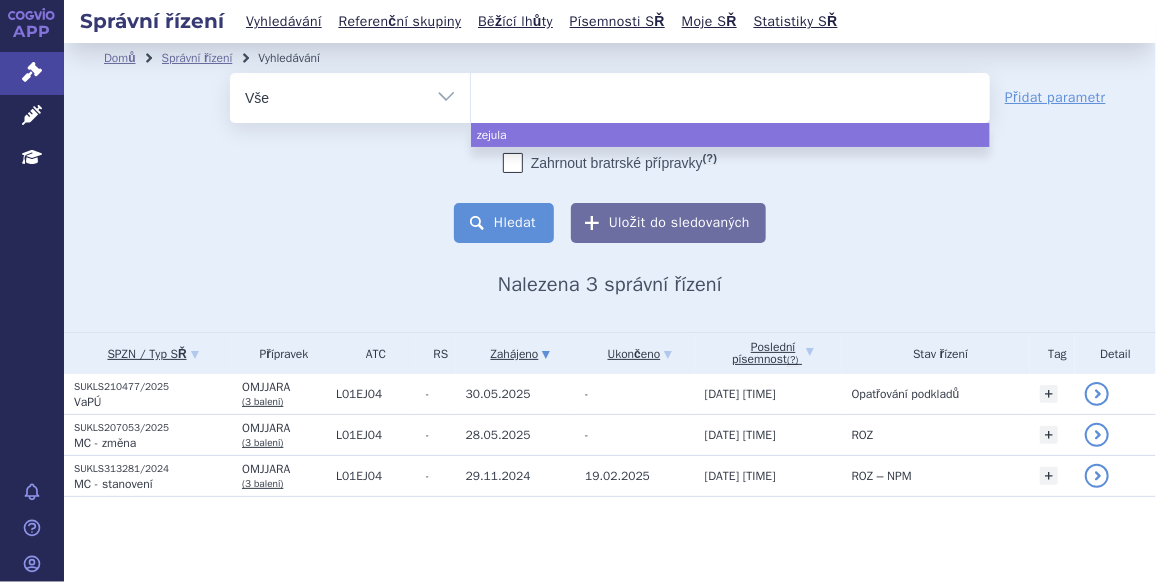 click on "Hledat" at bounding box center [504, 223] 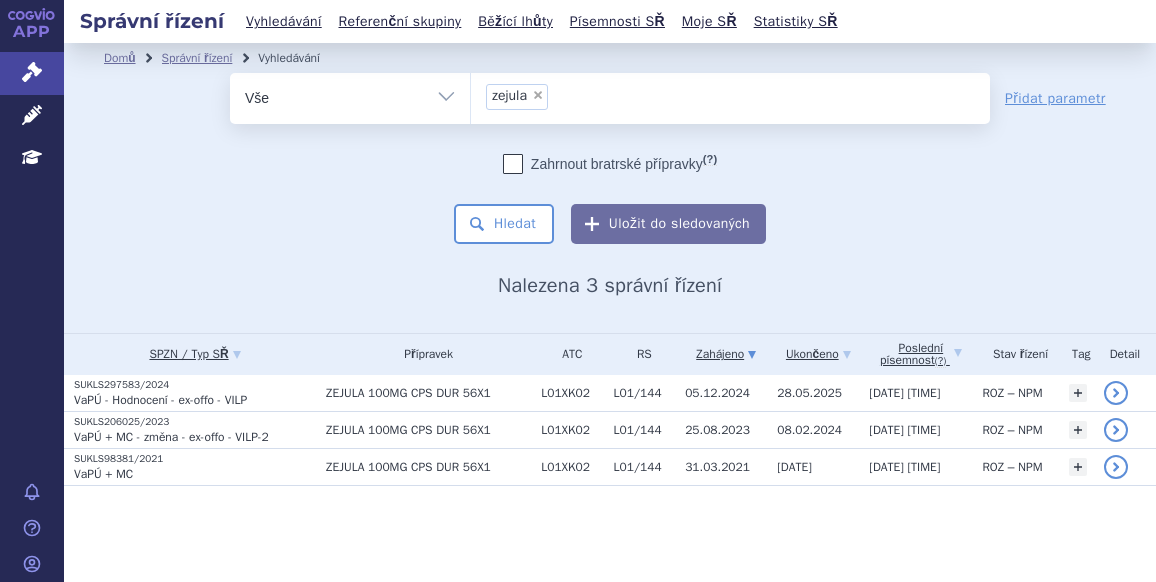 scroll, scrollTop: 0, scrollLeft: 0, axis: both 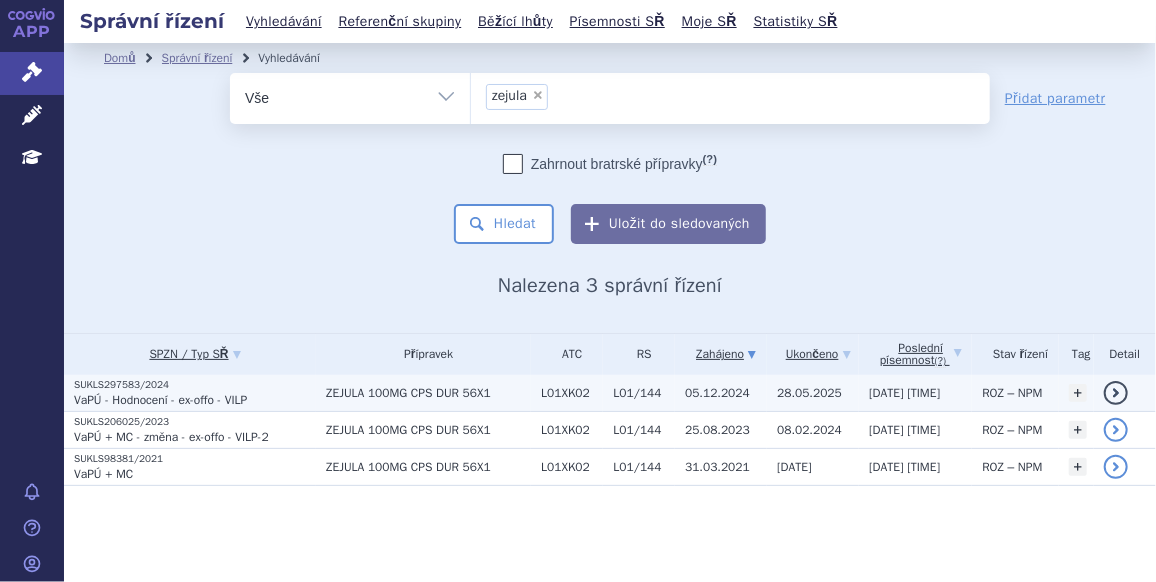 click on "SUKLS297583/2024" at bounding box center [195, 385] 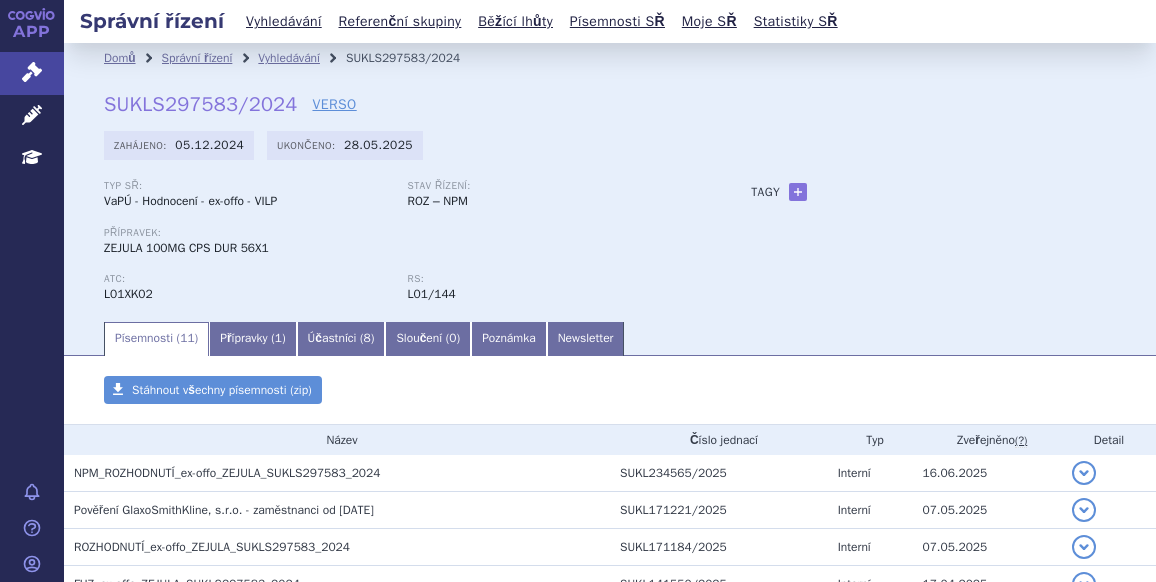 scroll, scrollTop: 0, scrollLeft: 0, axis: both 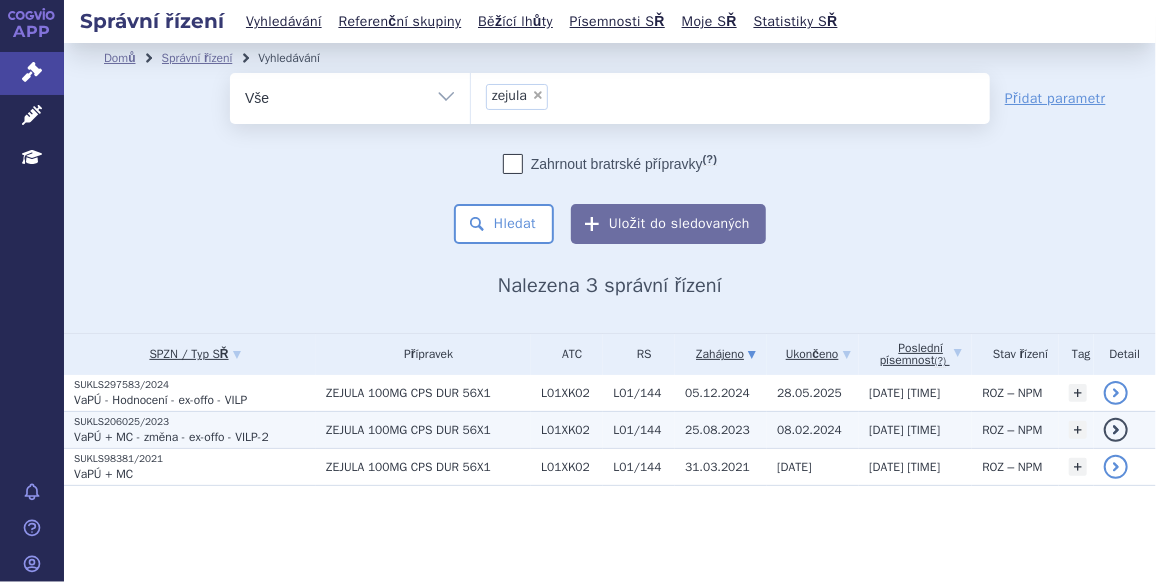 click on "SUKLS206025/2023" at bounding box center (195, 422) 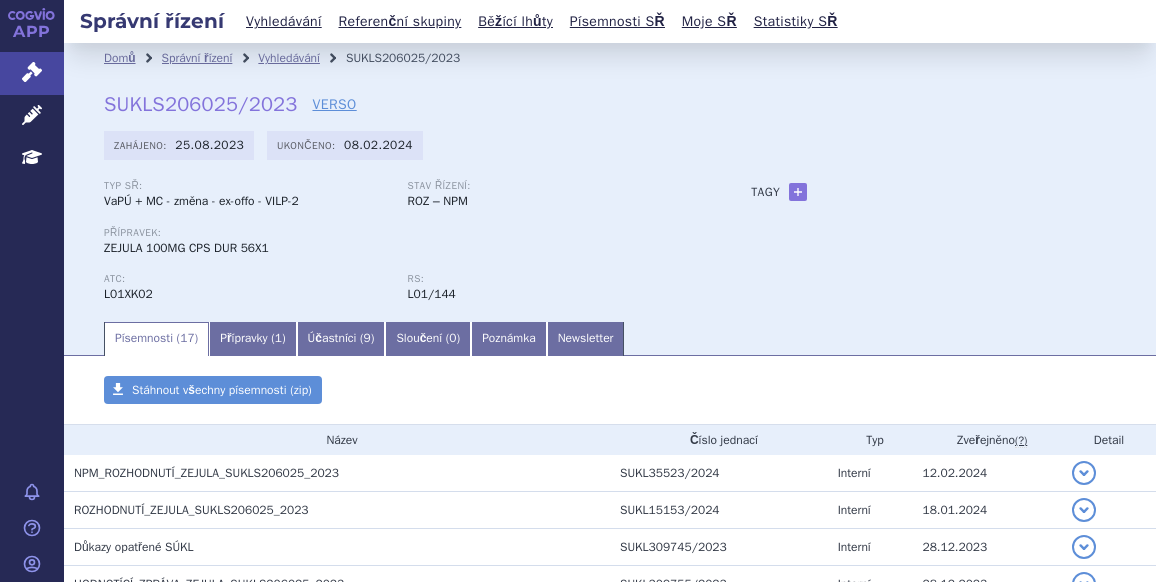 scroll, scrollTop: 0, scrollLeft: 0, axis: both 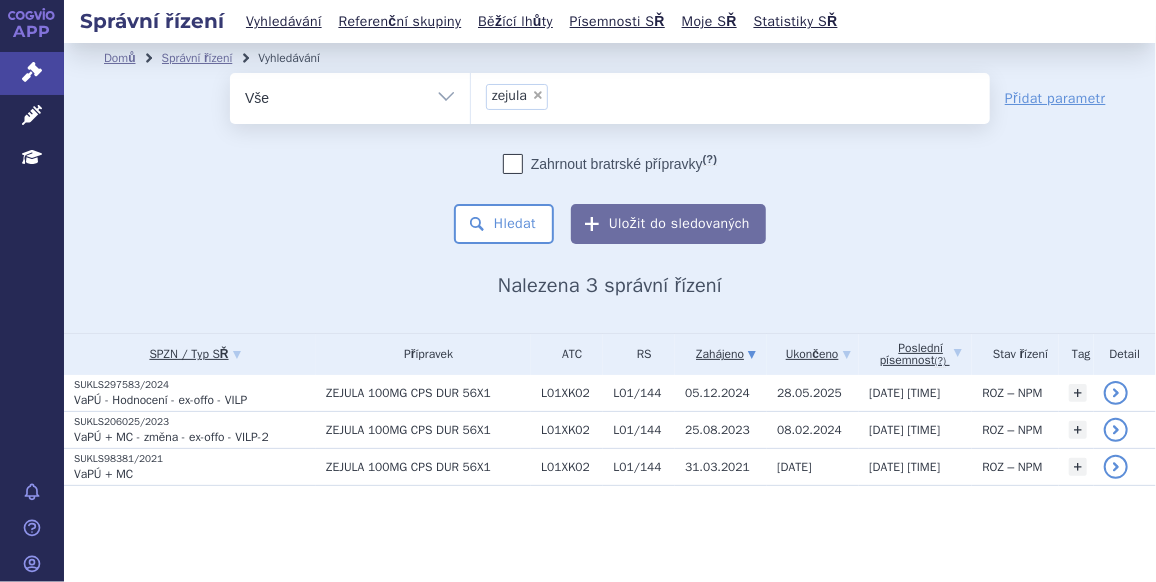 click on "×" at bounding box center (538, 95) 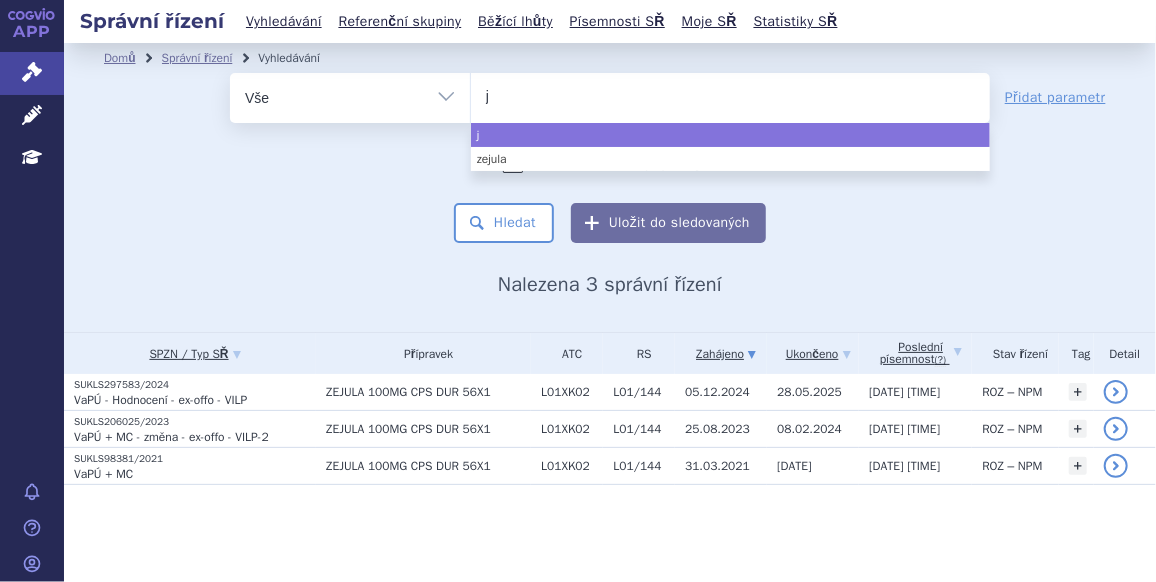 type on "je" 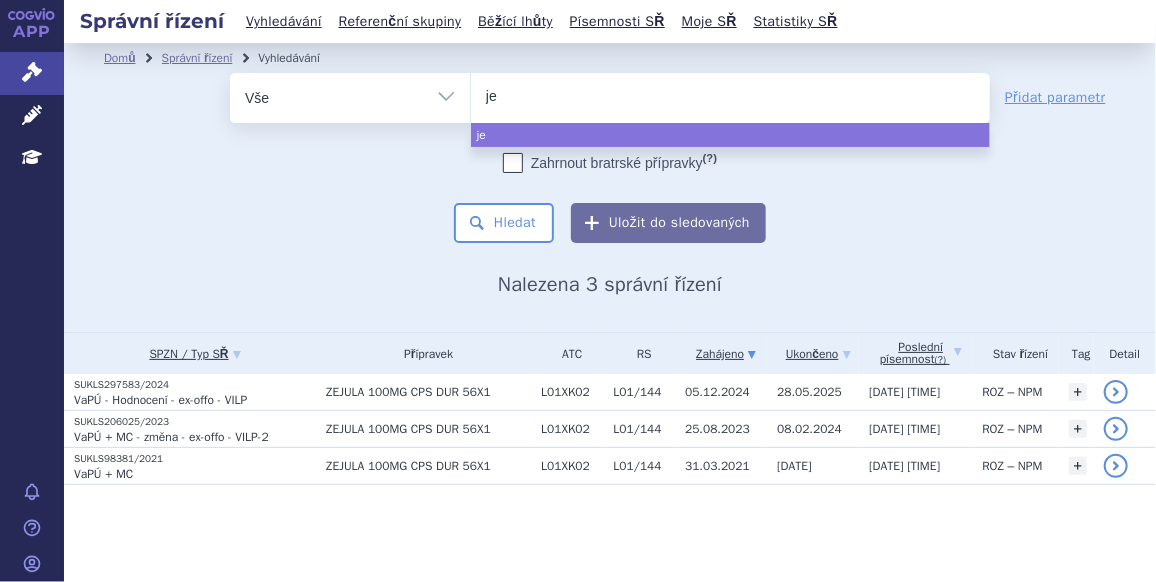 type on "jem" 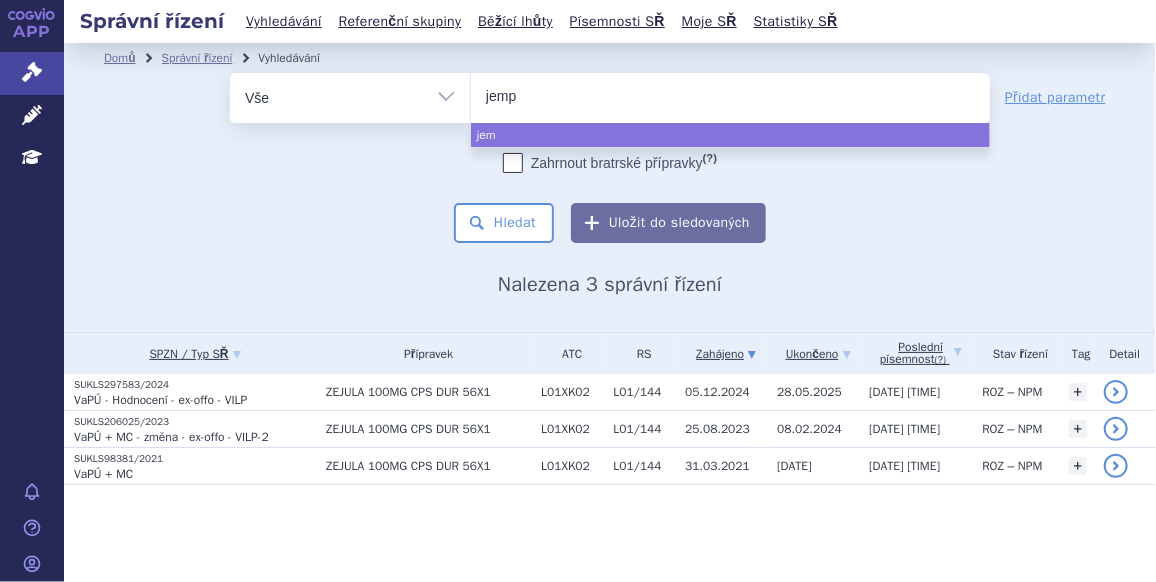 type on "jempe" 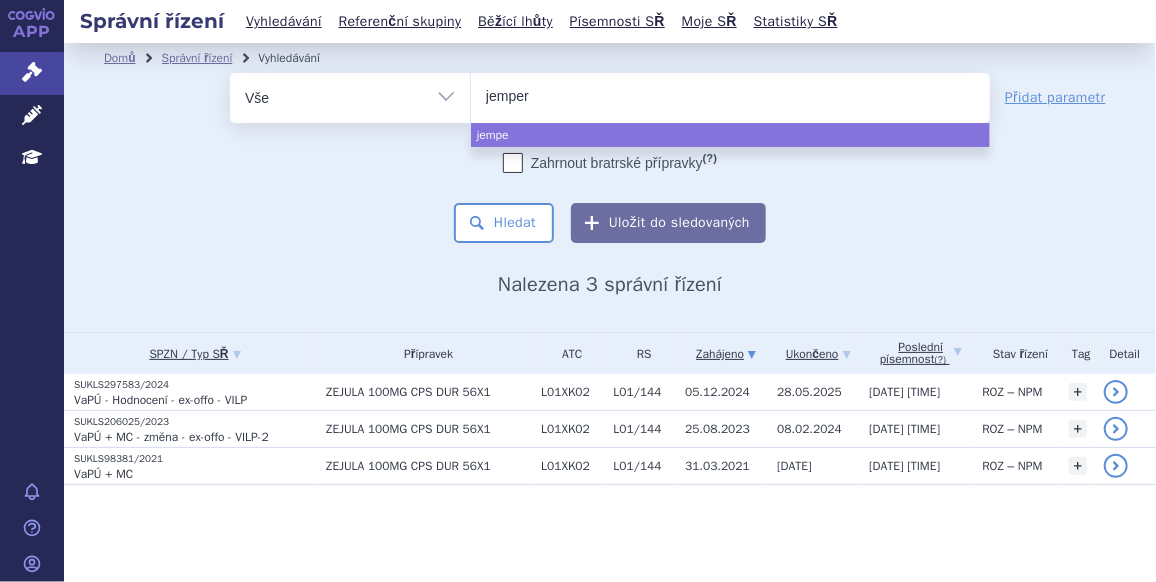 type on "jemperl" 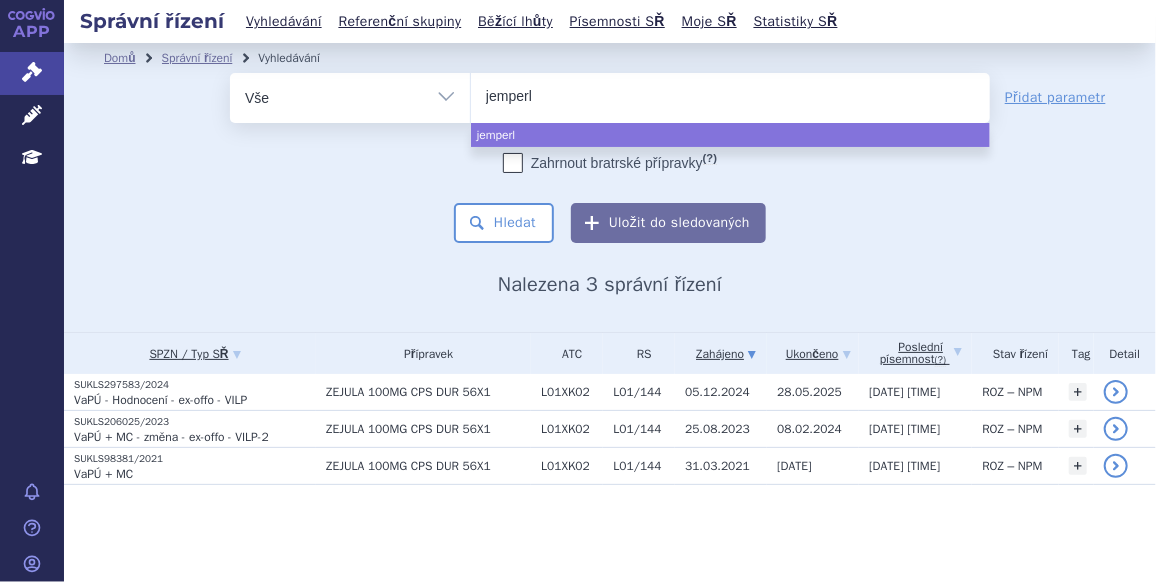 type on "jemperli" 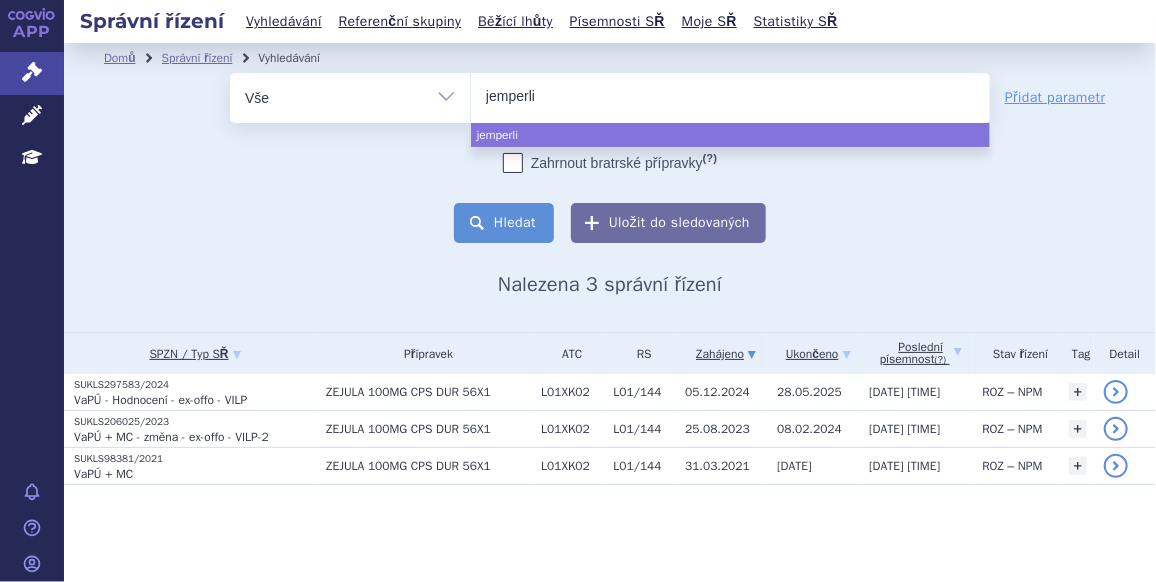 select on "jemperli" 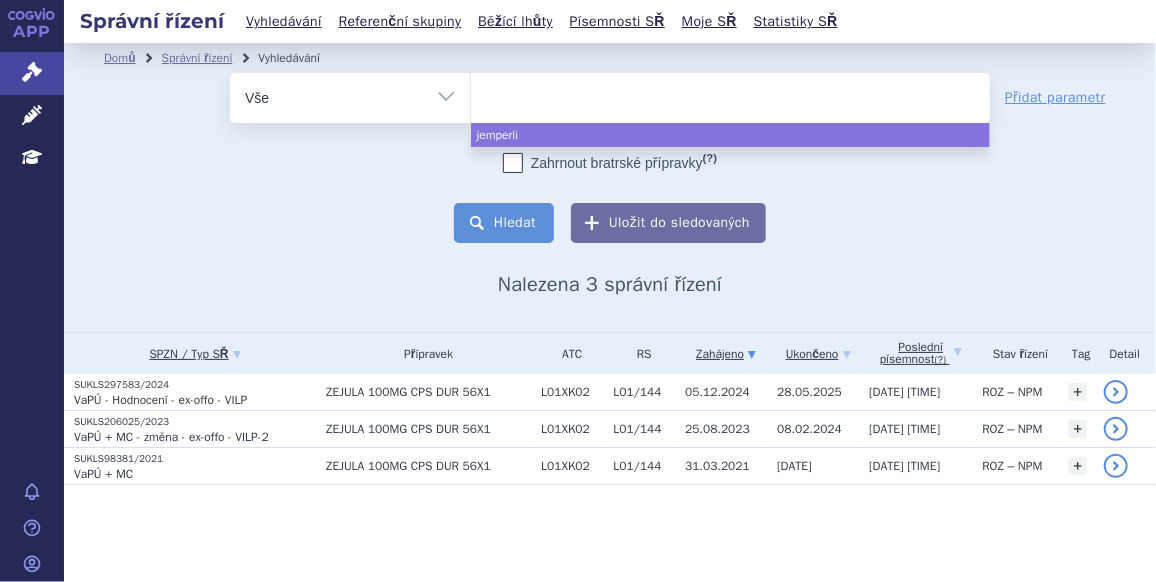 click on "Hledat" at bounding box center [504, 223] 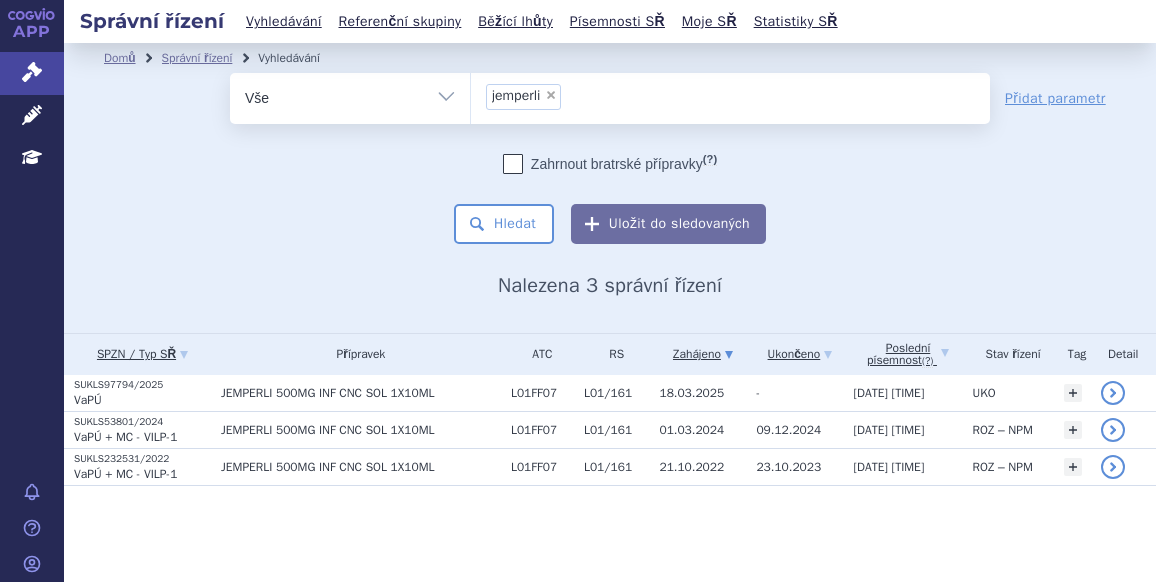scroll, scrollTop: 0, scrollLeft: 0, axis: both 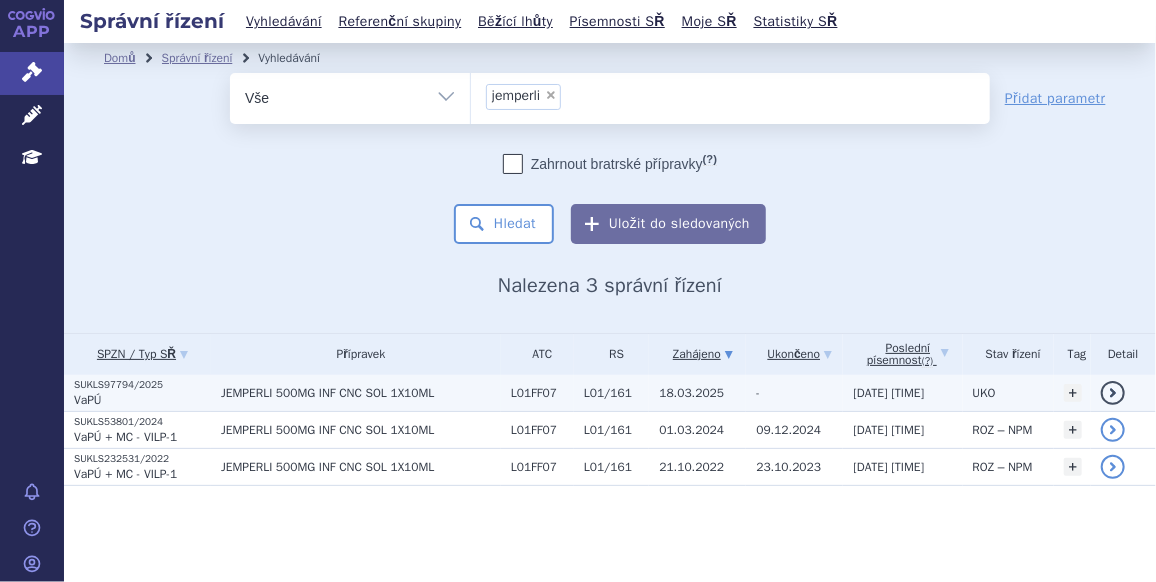 click on "JEMPERLI 500MG INF CNC SOL 1X10ML" at bounding box center [361, 393] 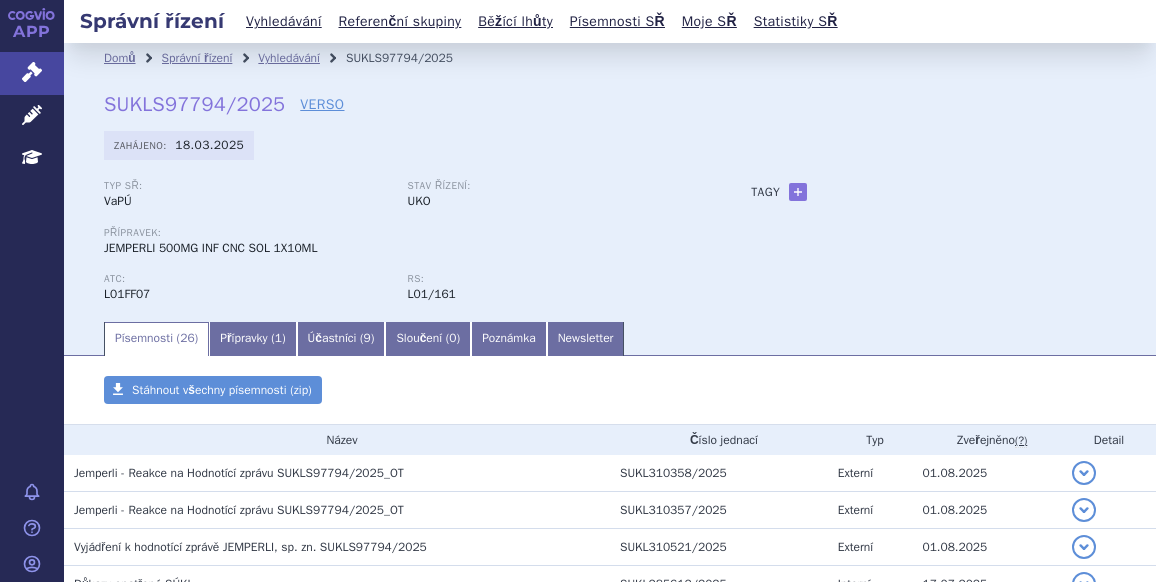 scroll, scrollTop: 0, scrollLeft: 0, axis: both 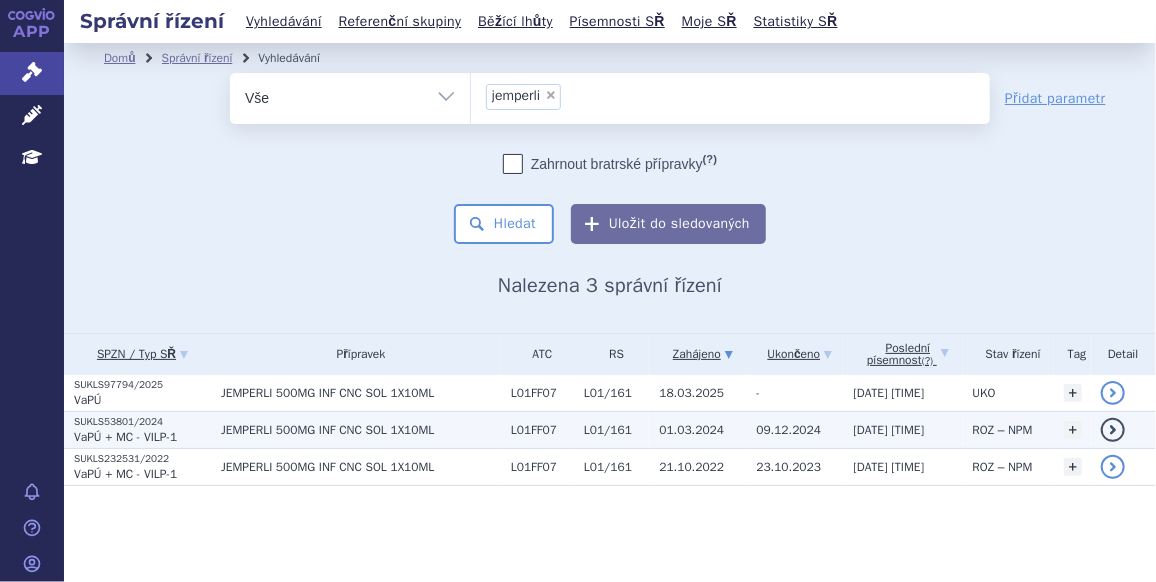 click on "JEMPERLI 500MG INF CNC SOL 1X10ML" at bounding box center [361, 430] 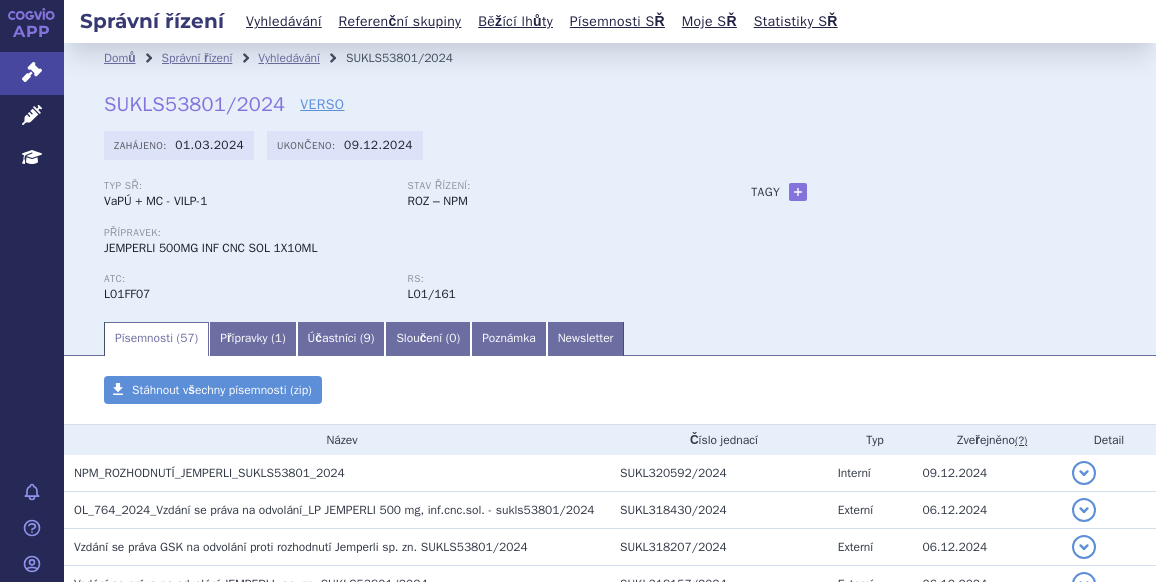 scroll, scrollTop: 0, scrollLeft: 0, axis: both 